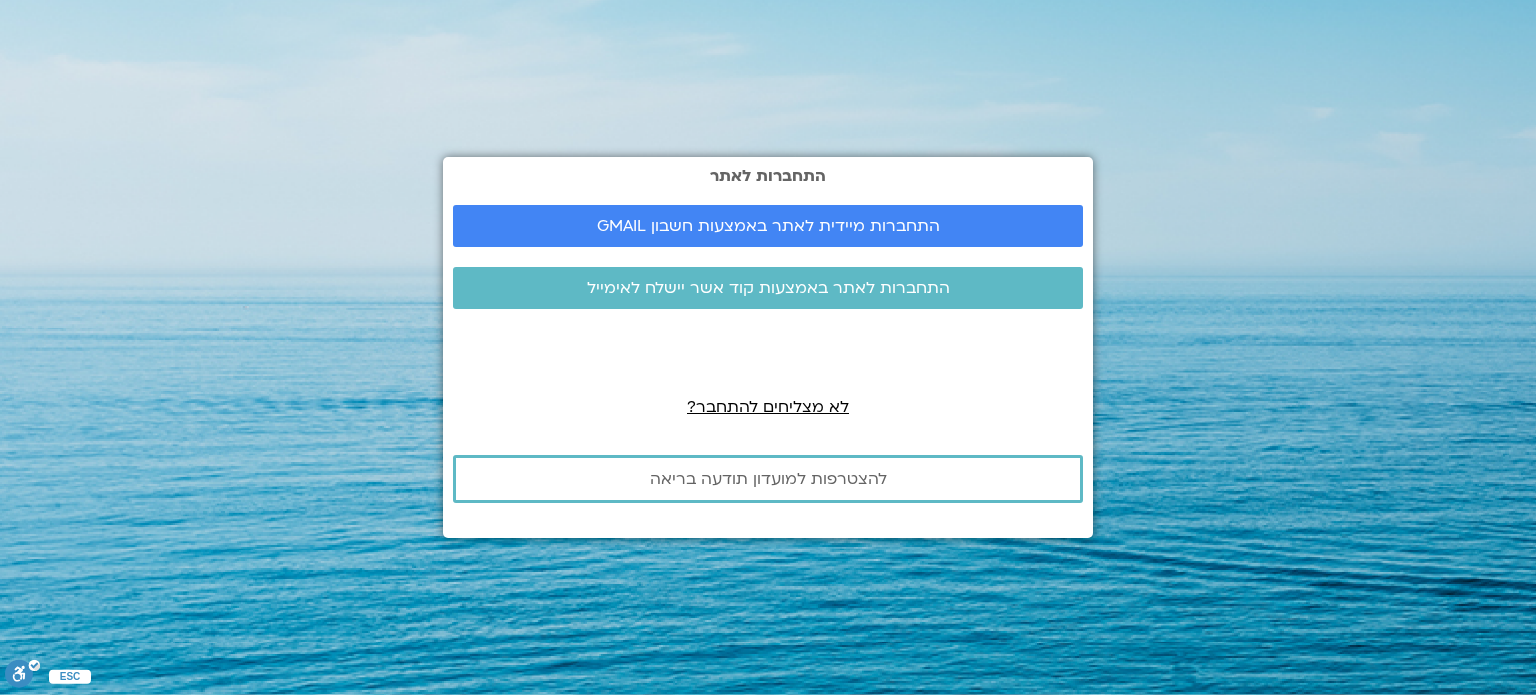 scroll, scrollTop: 0, scrollLeft: 0, axis: both 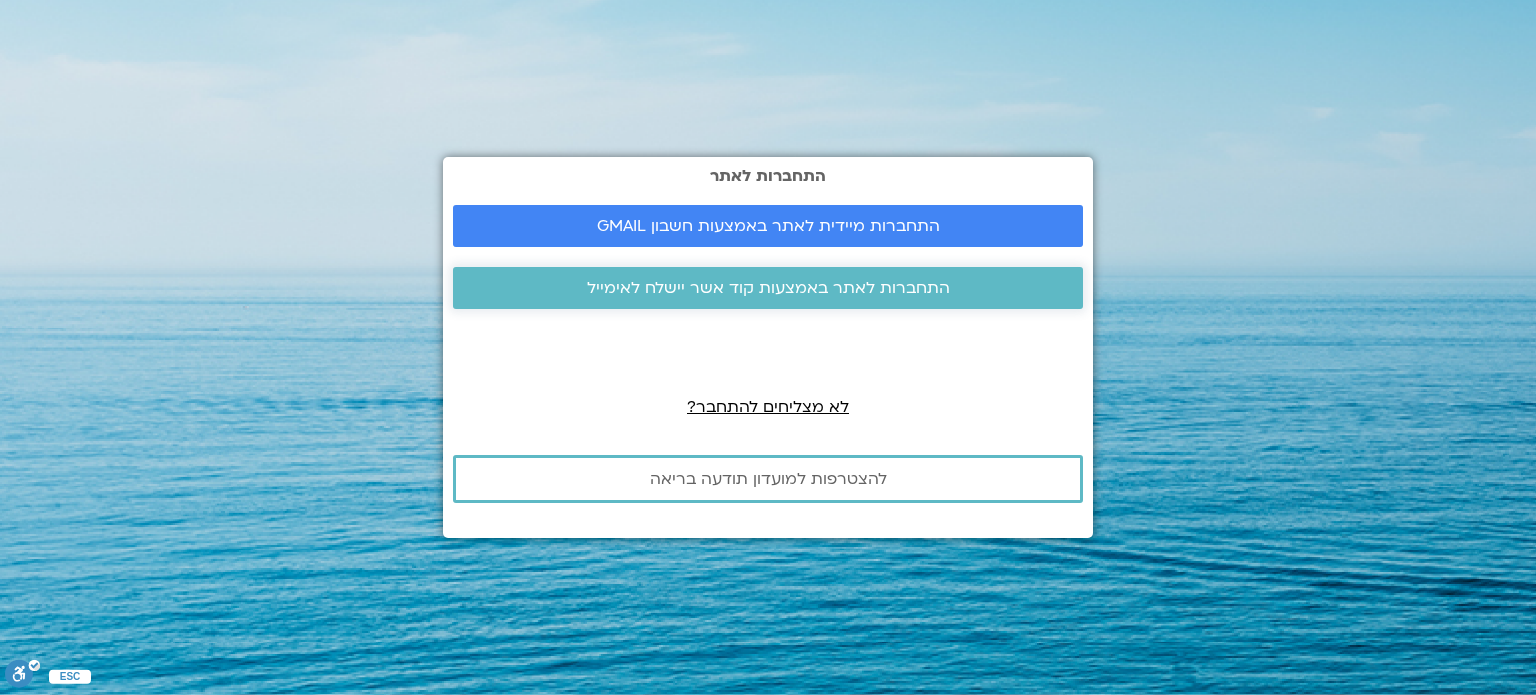 click on "התחברות לאתר באמצעות קוד אשר יישלח לאימייל" at bounding box center [768, 288] 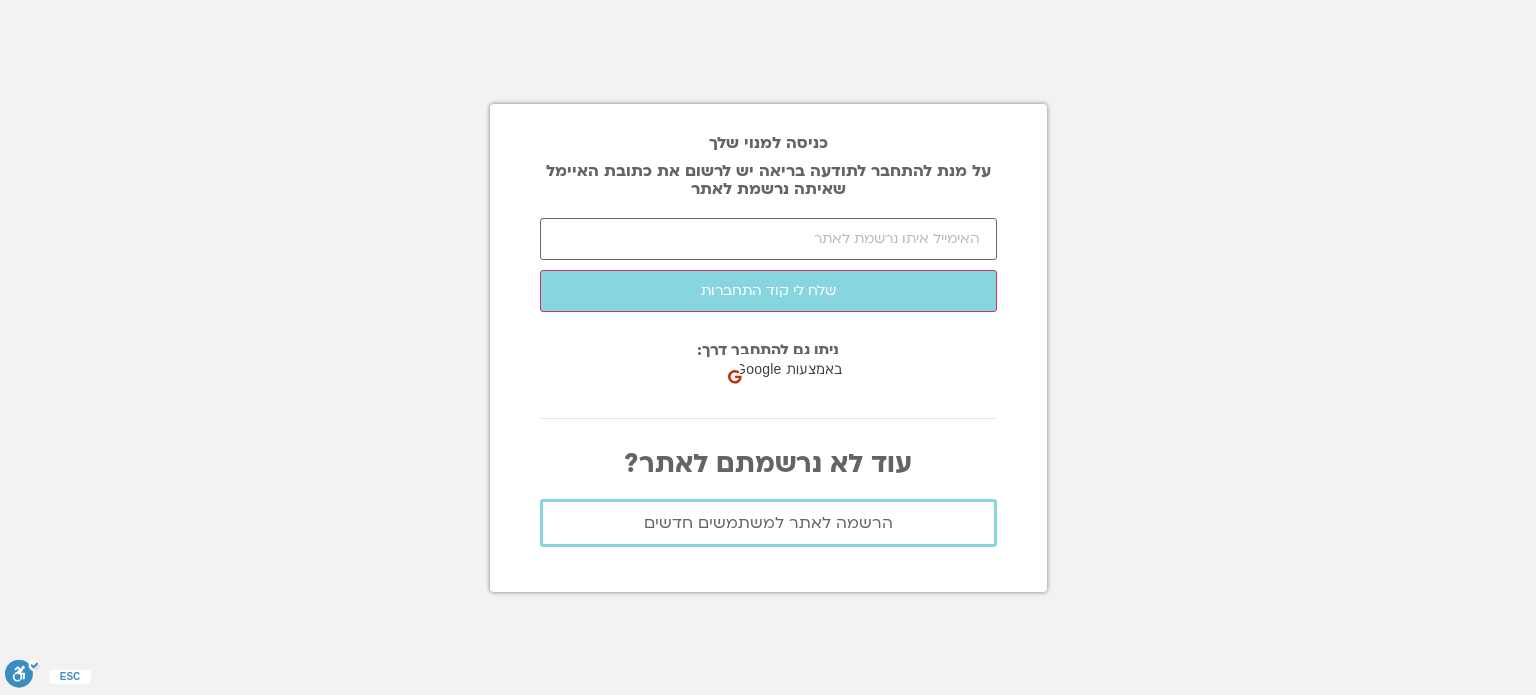 scroll, scrollTop: 0, scrollLeft: 0, axis: both 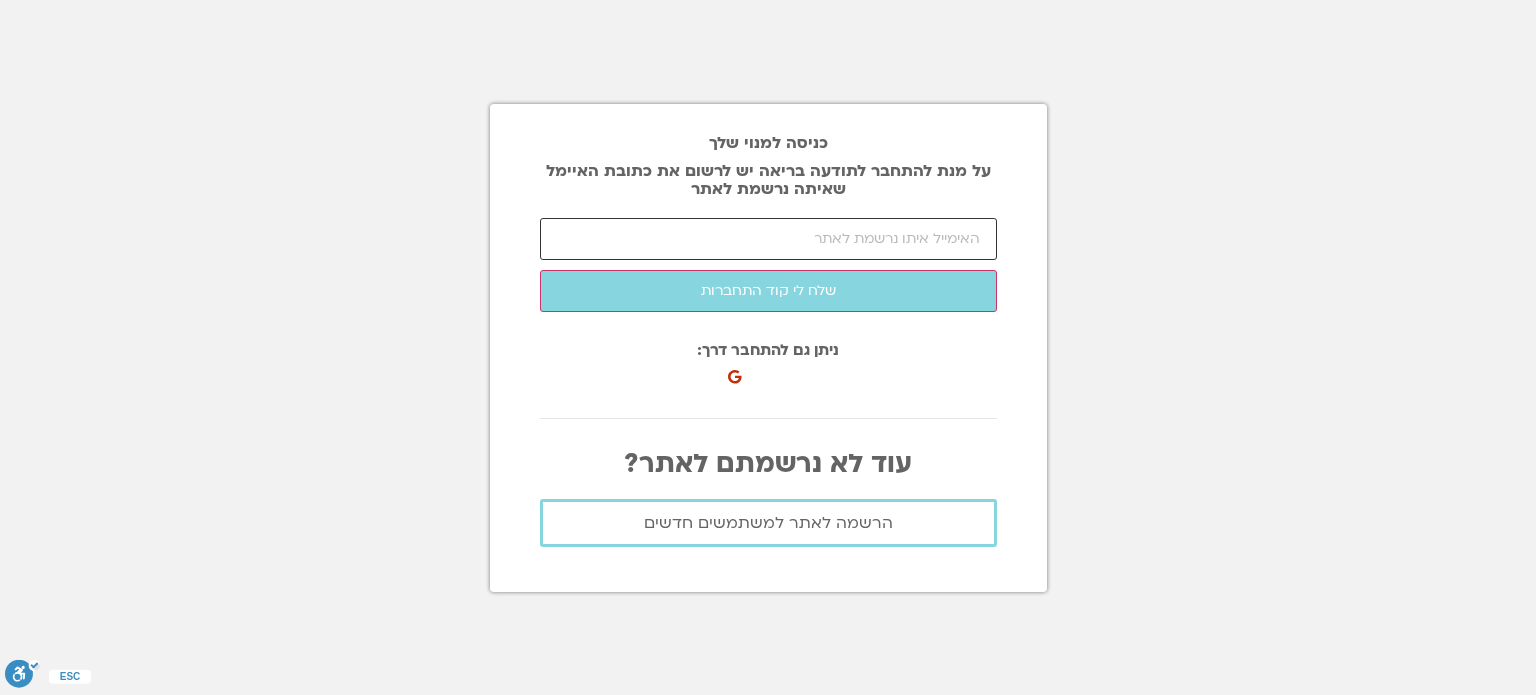 click at bounding box center (768, 239) 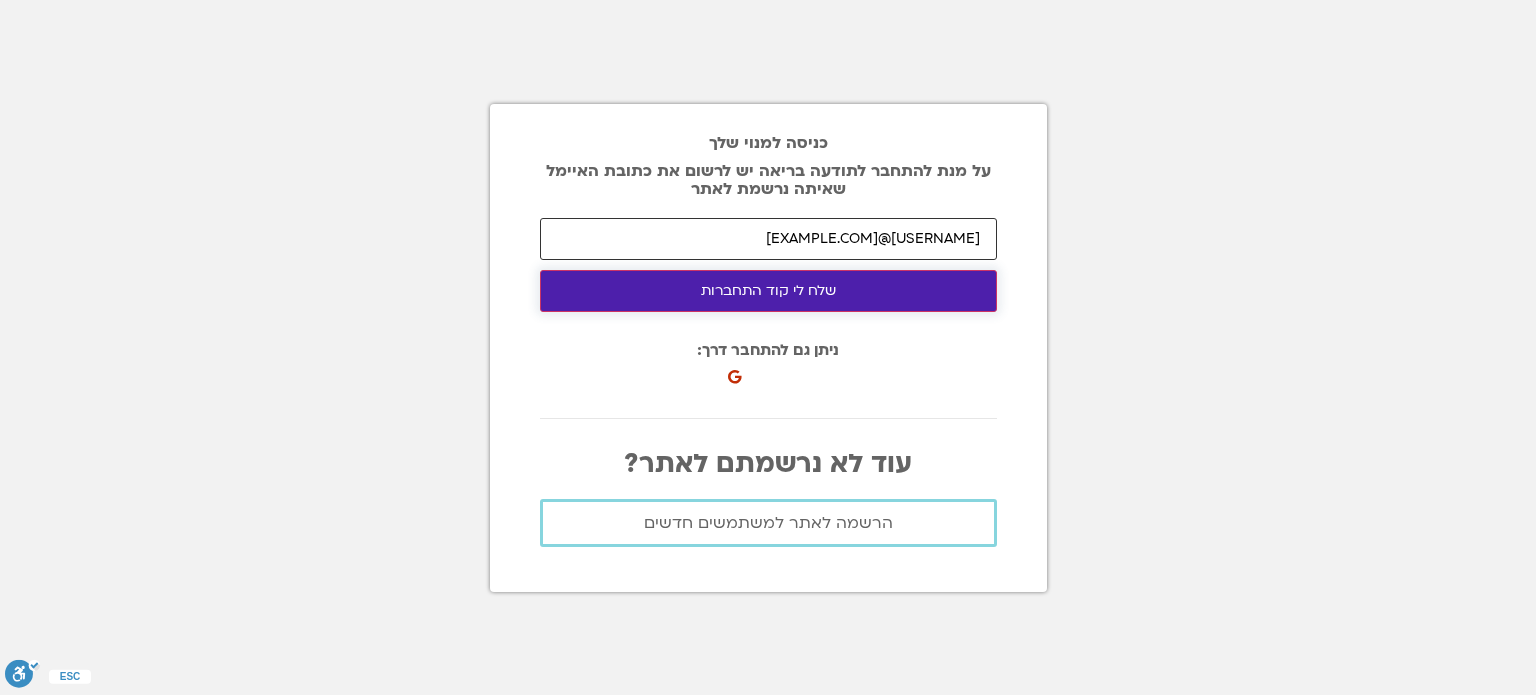 type on "[EMAIL]" 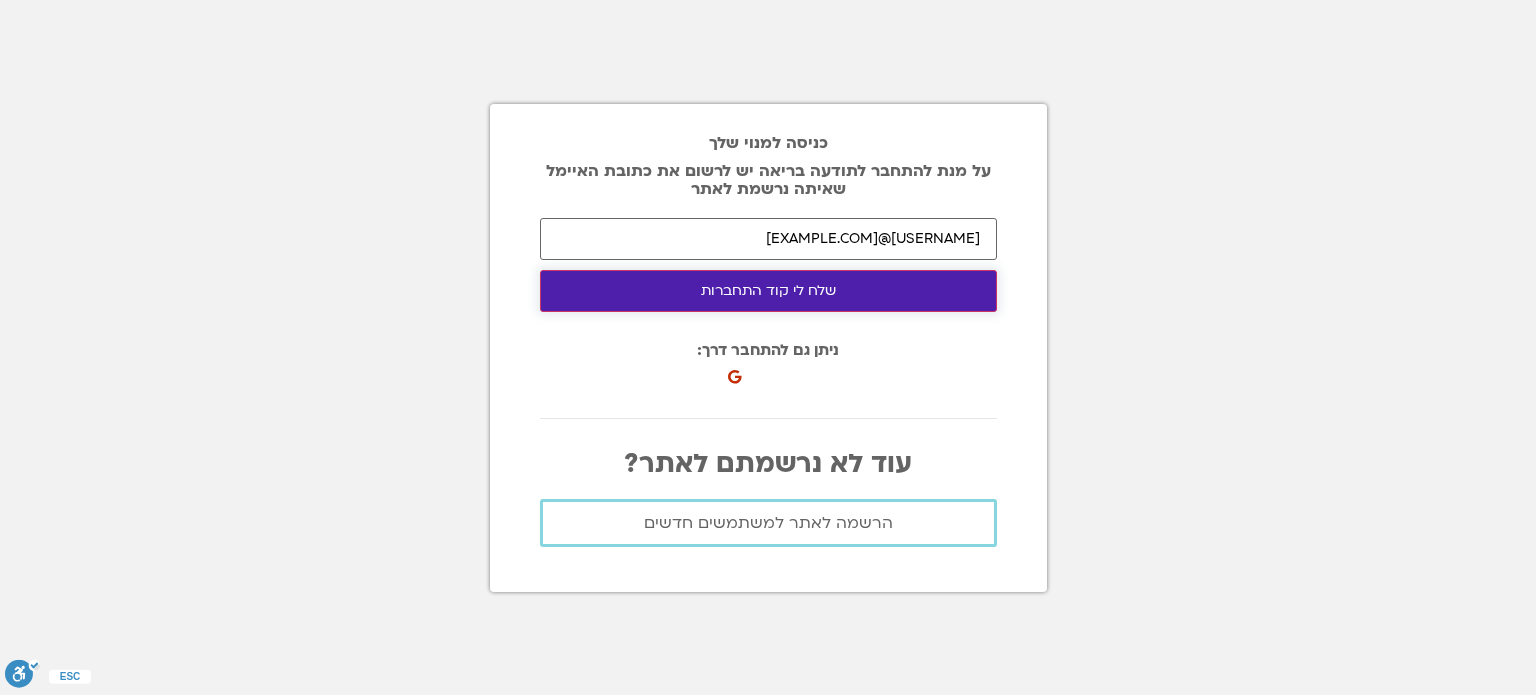 click on "שלח לי קוד התחברות" at bounding box center (768, 291) 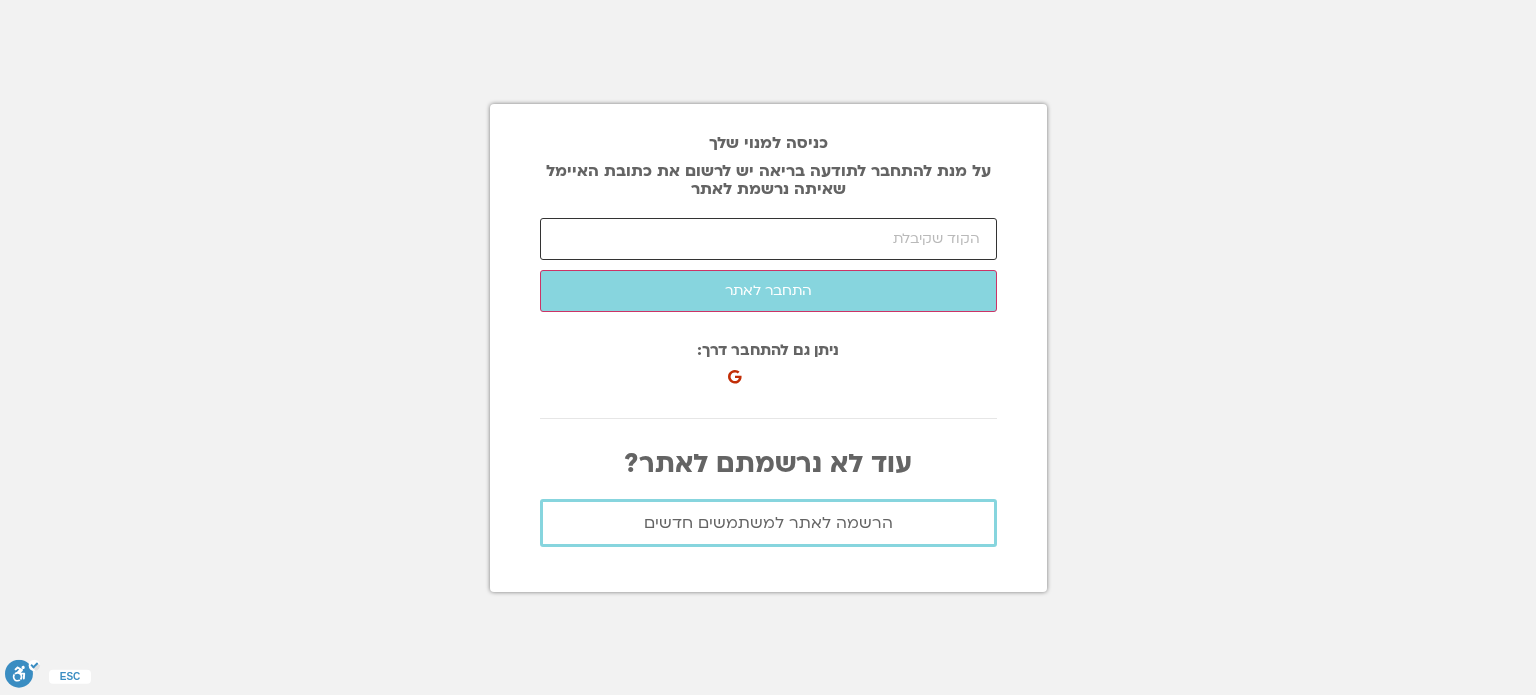 click at bounding box center [768, 239] 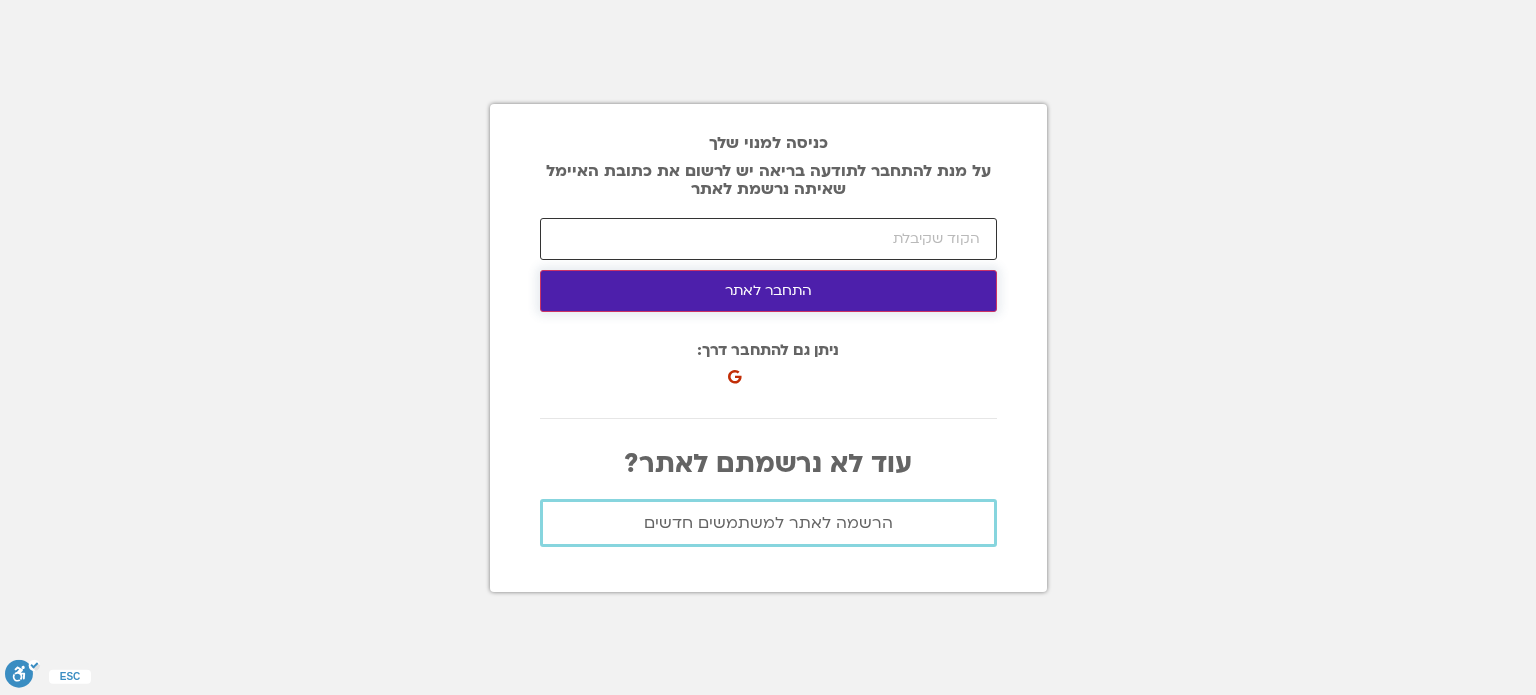type on "81110" 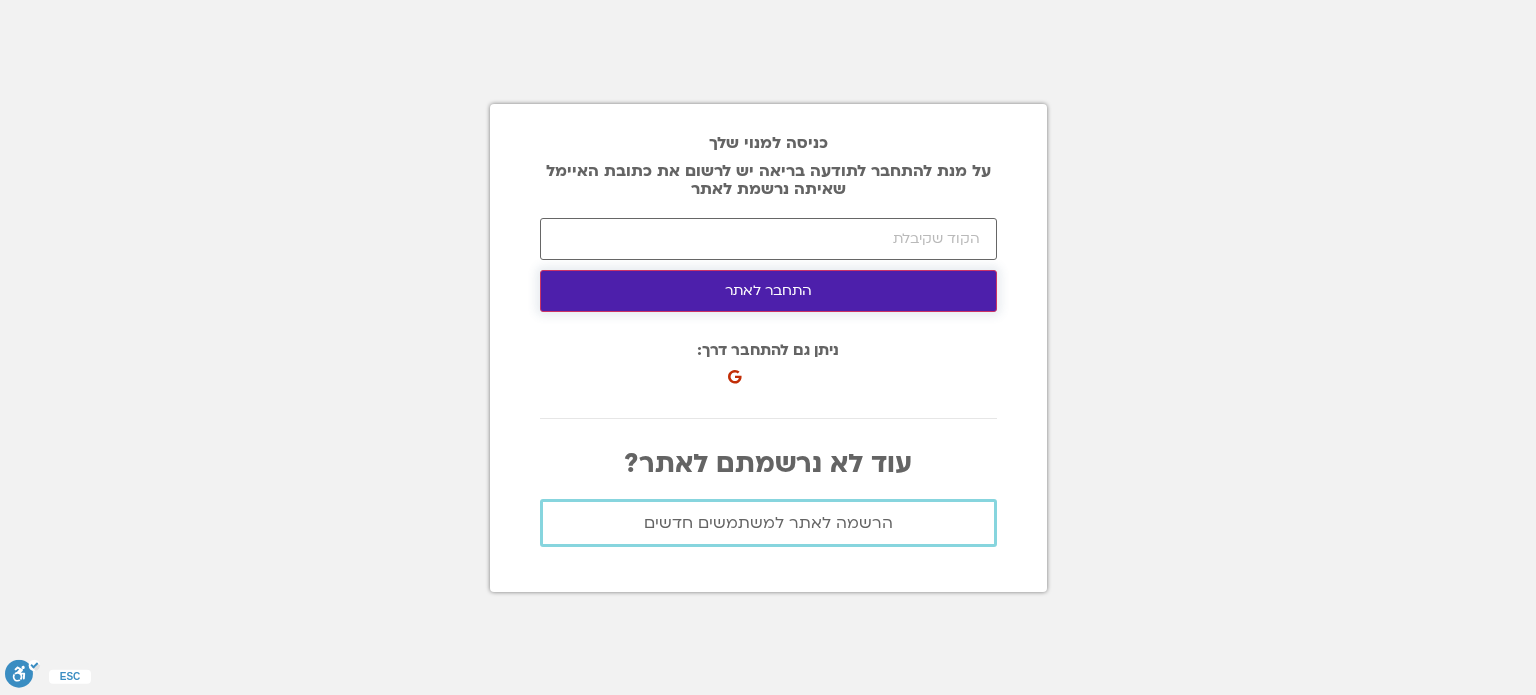 click on "התחבר
לאתר" at bounding box center [768, 291] 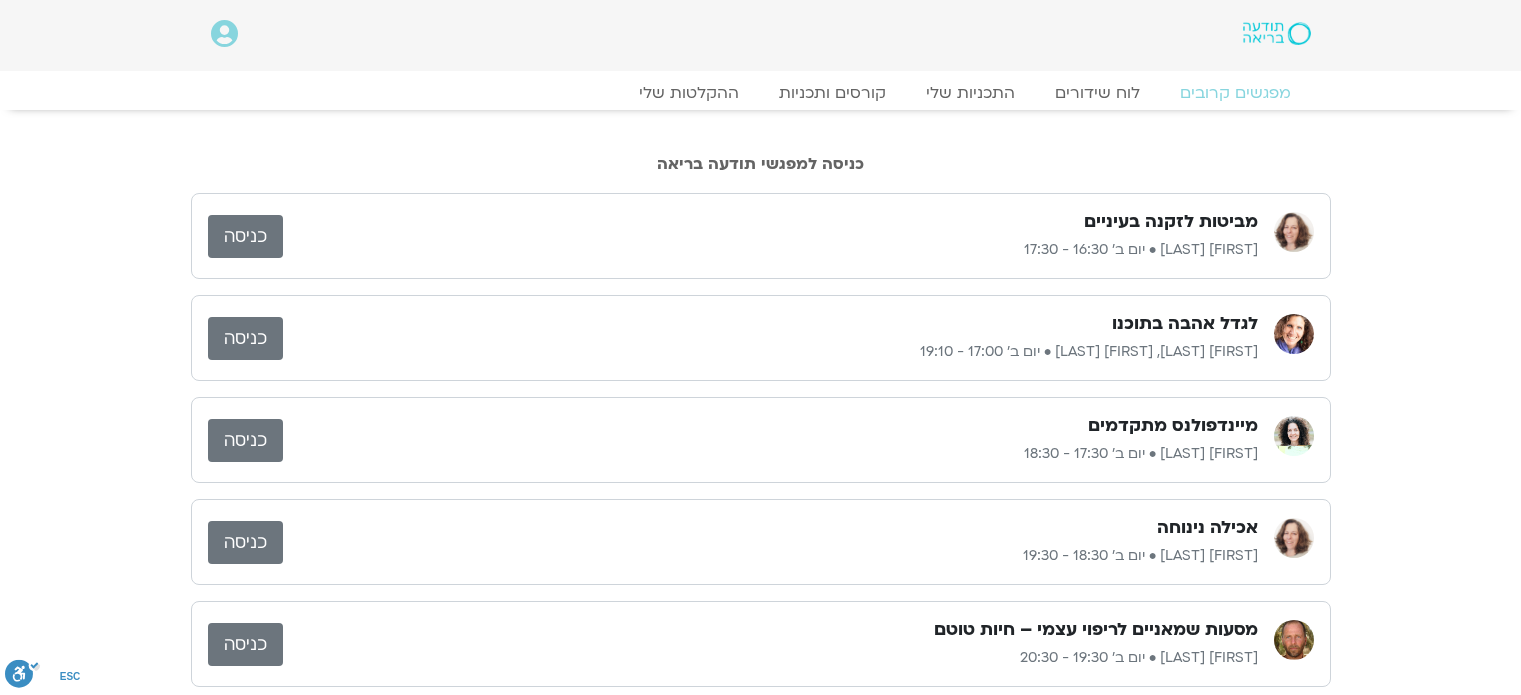 scroll, scrollTop: 0, scrollLeft: 0, axis: both 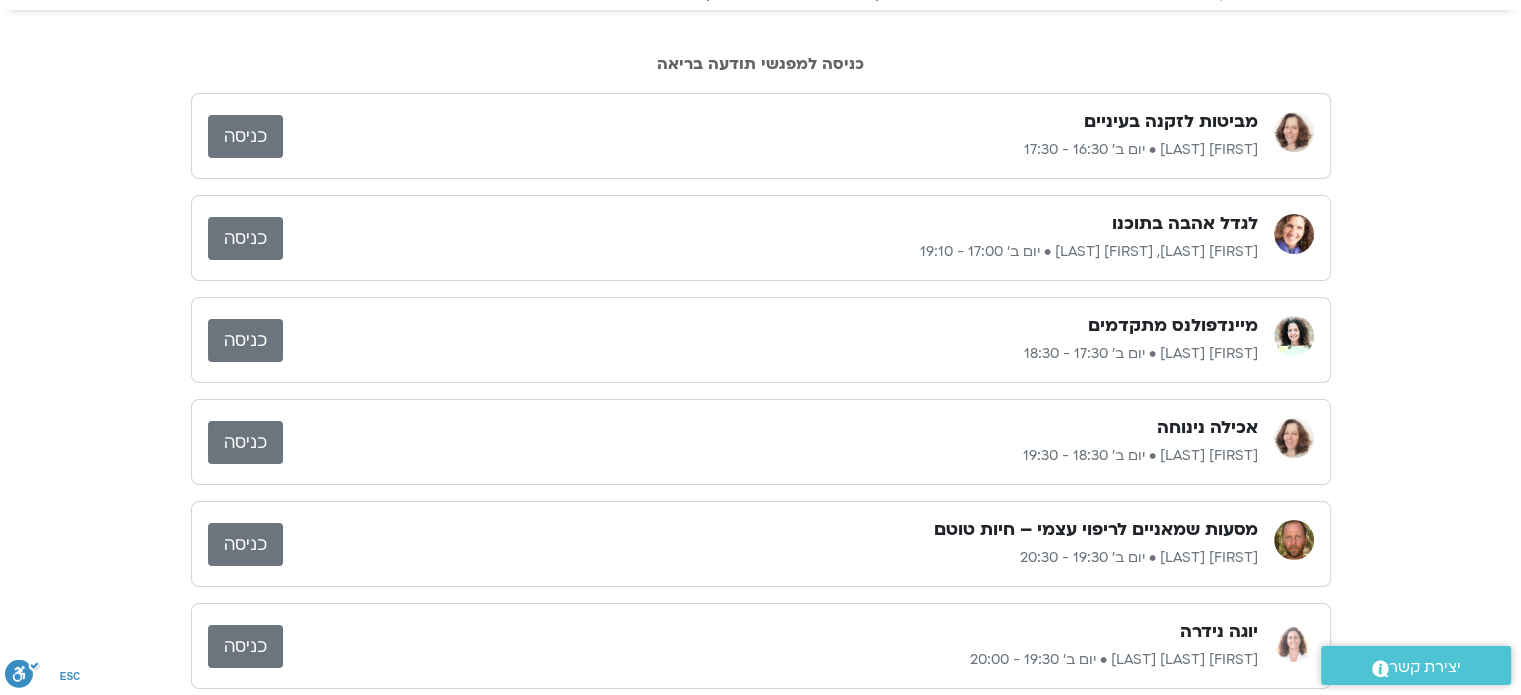 click on "כניסה" at bounding box center (245, 238) 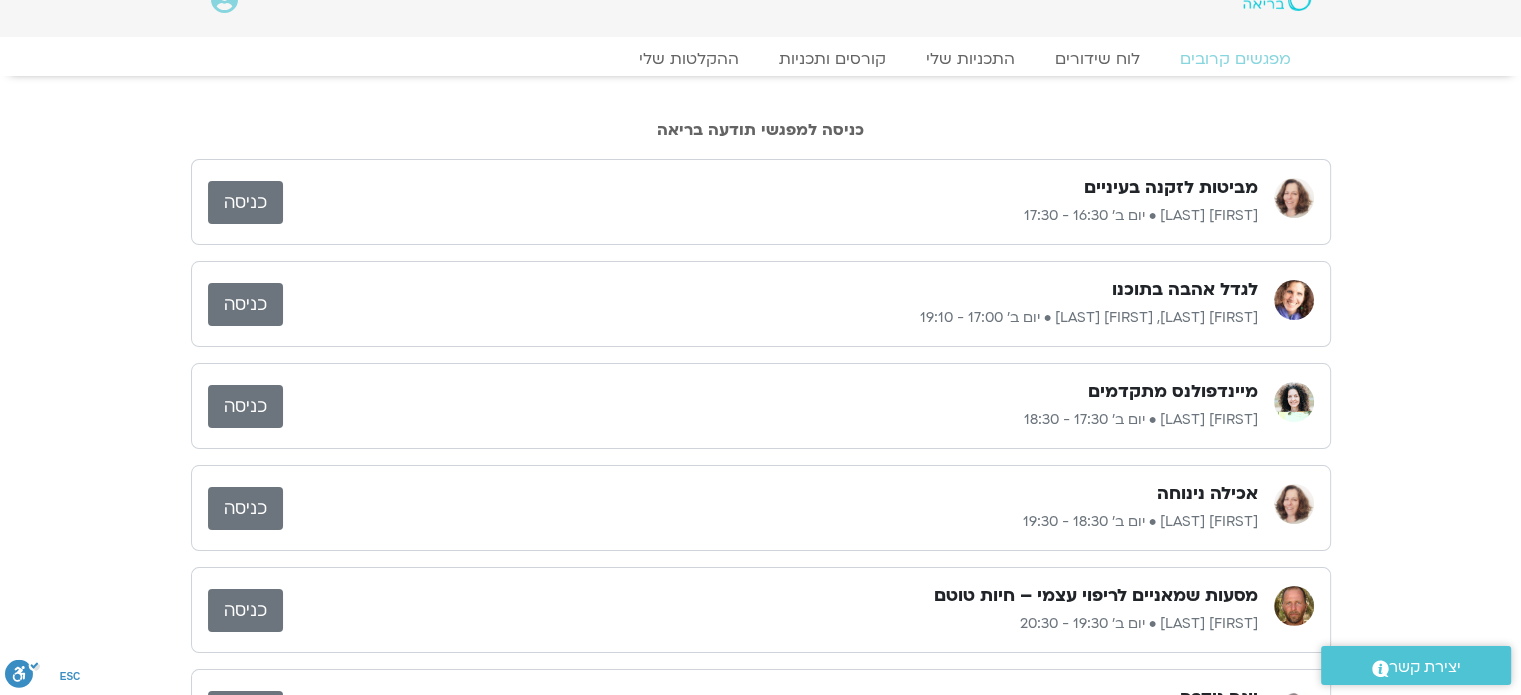 scroll, scrollTop: 0, scrollLeft: 0, axis: both 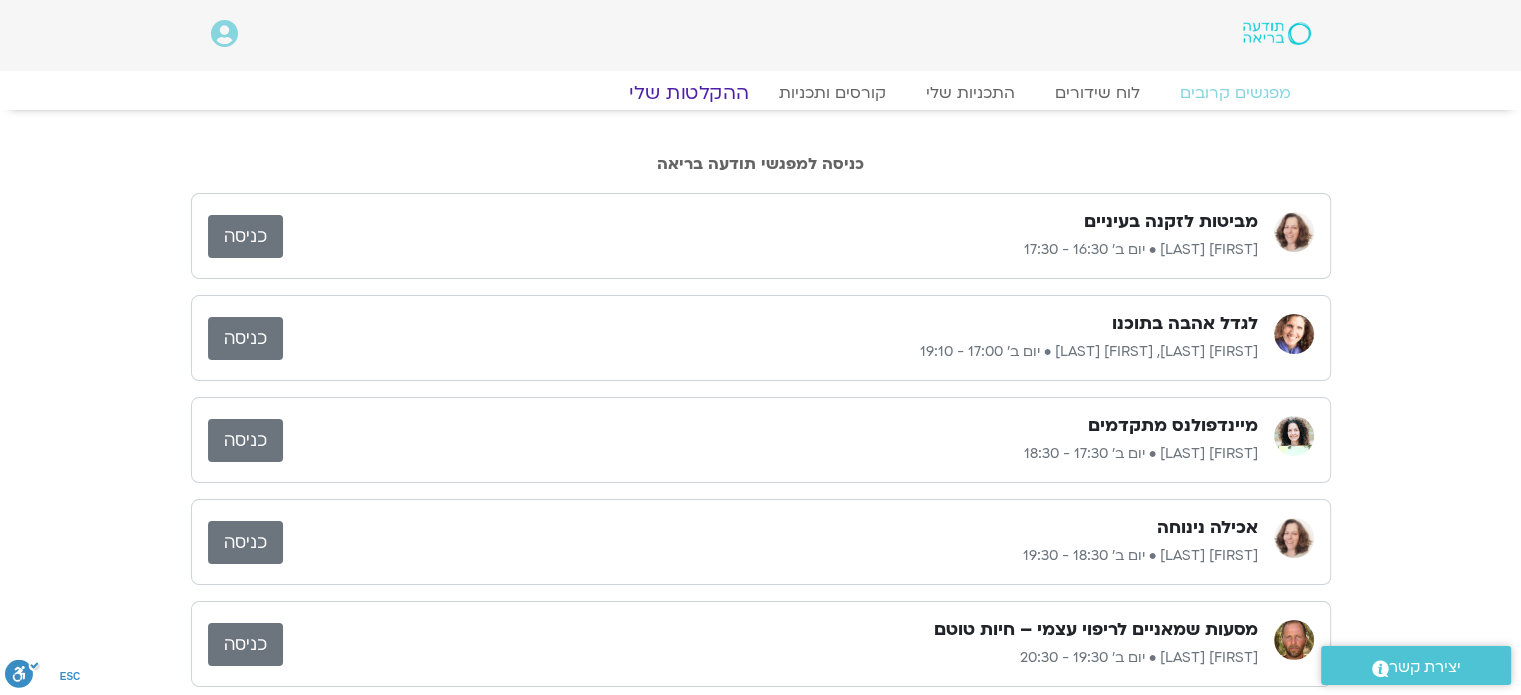 click on "ההקלטות שלי" 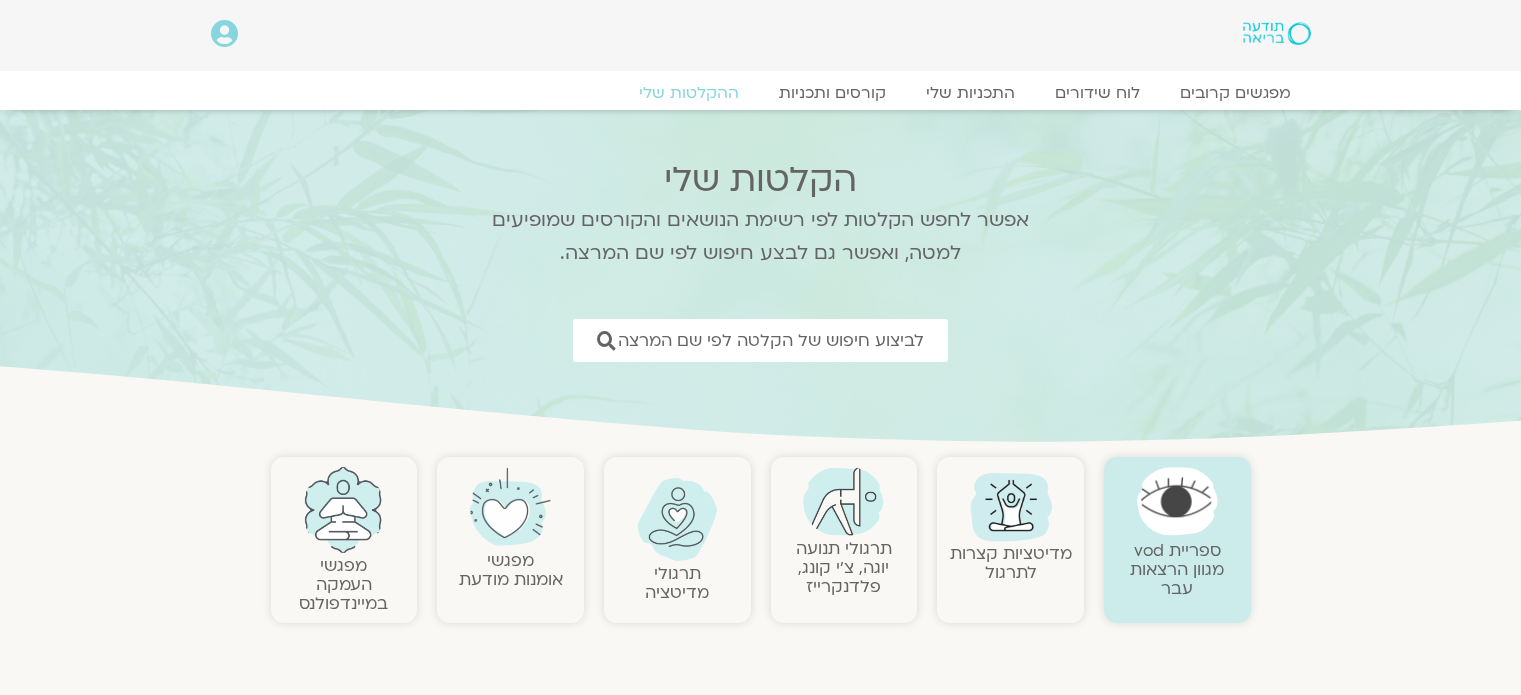 scroll, scrollTop: 0, scrollLeft: 0, axis: both 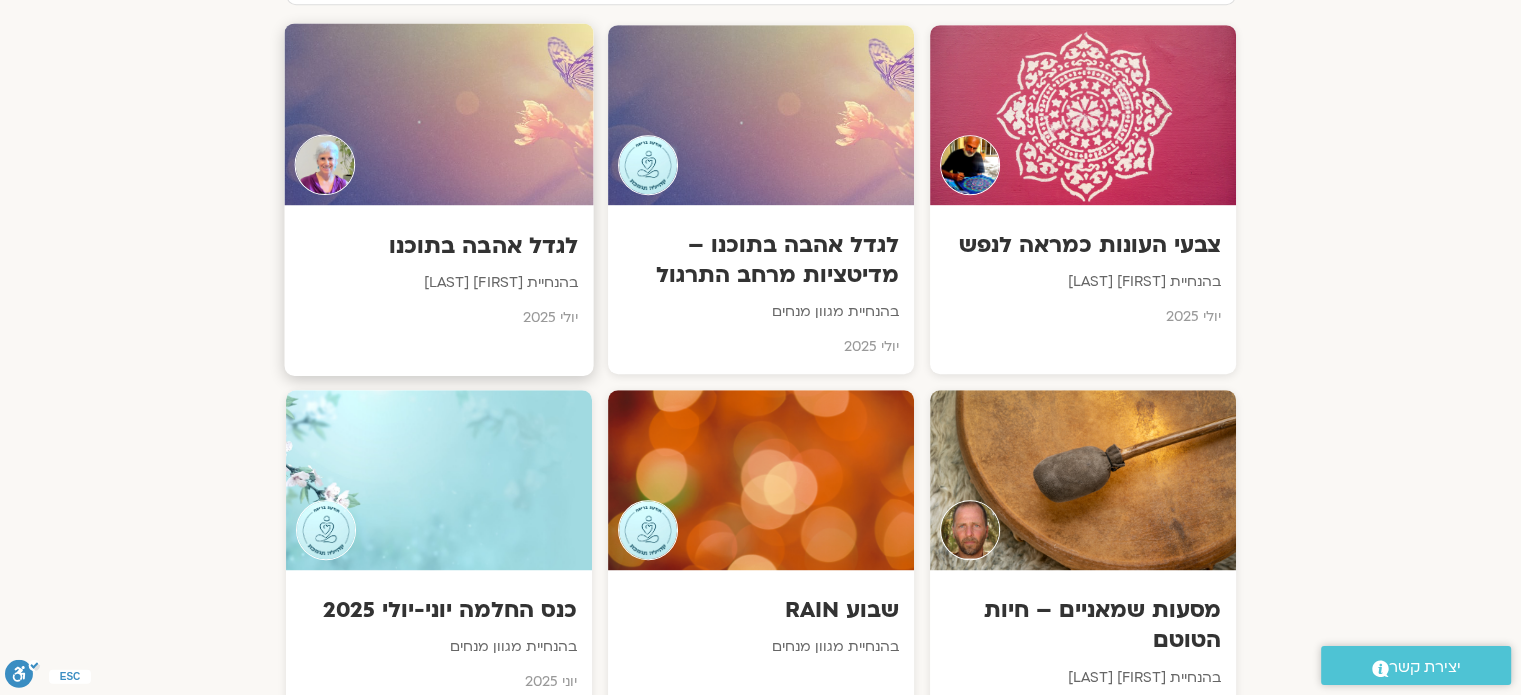 click on "לגדל אהבה בתוכנו" at bounding box center (438, 245) 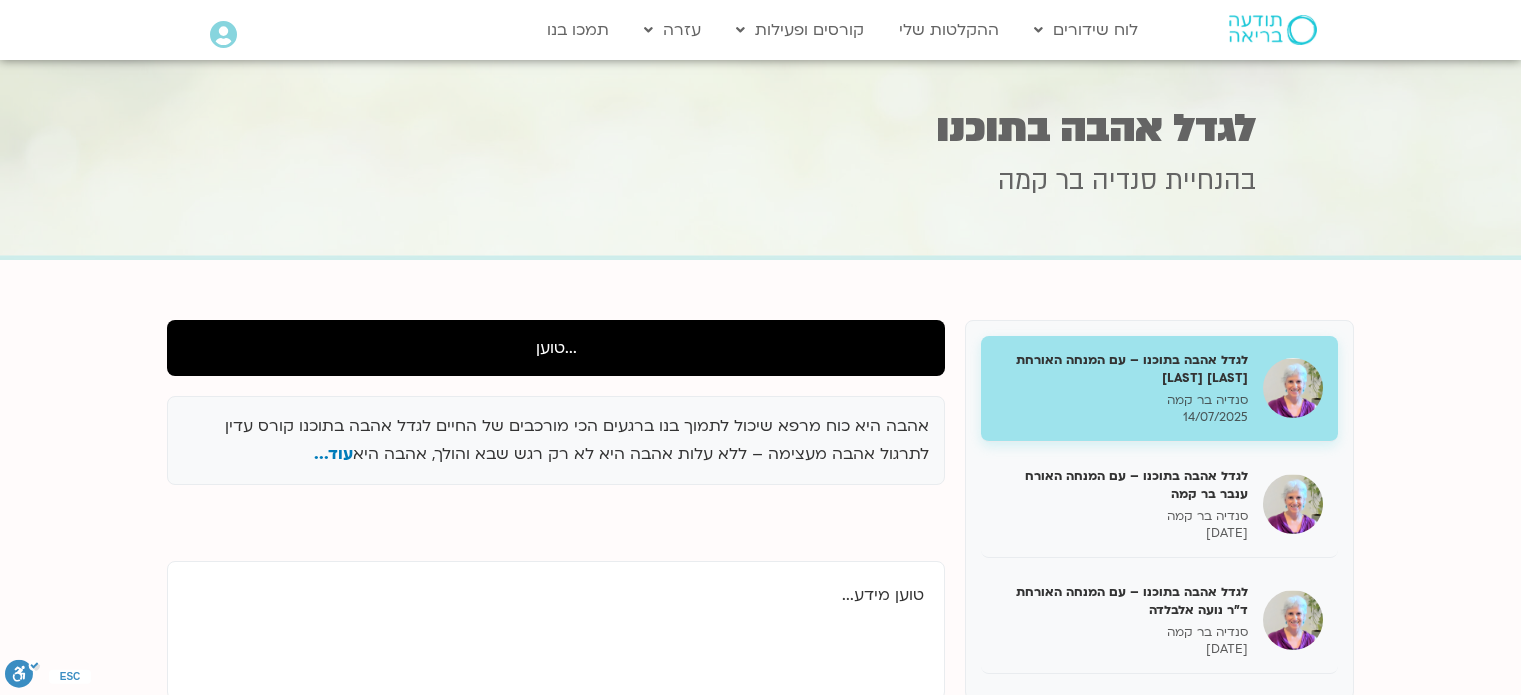 scroll, scrollTop: 0, scrollLeft: 0, axis: both 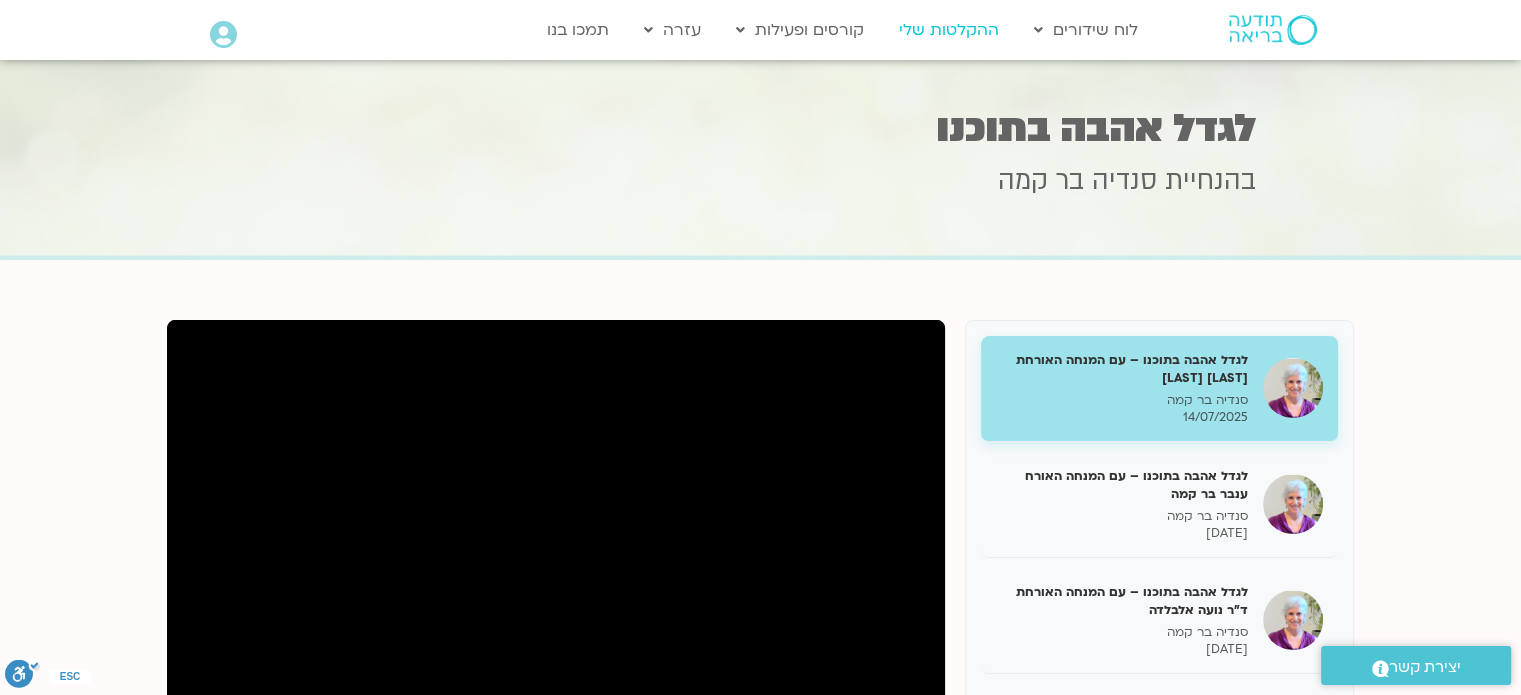 click on "ההקלטות שלי" at bounding box center [949, 30] 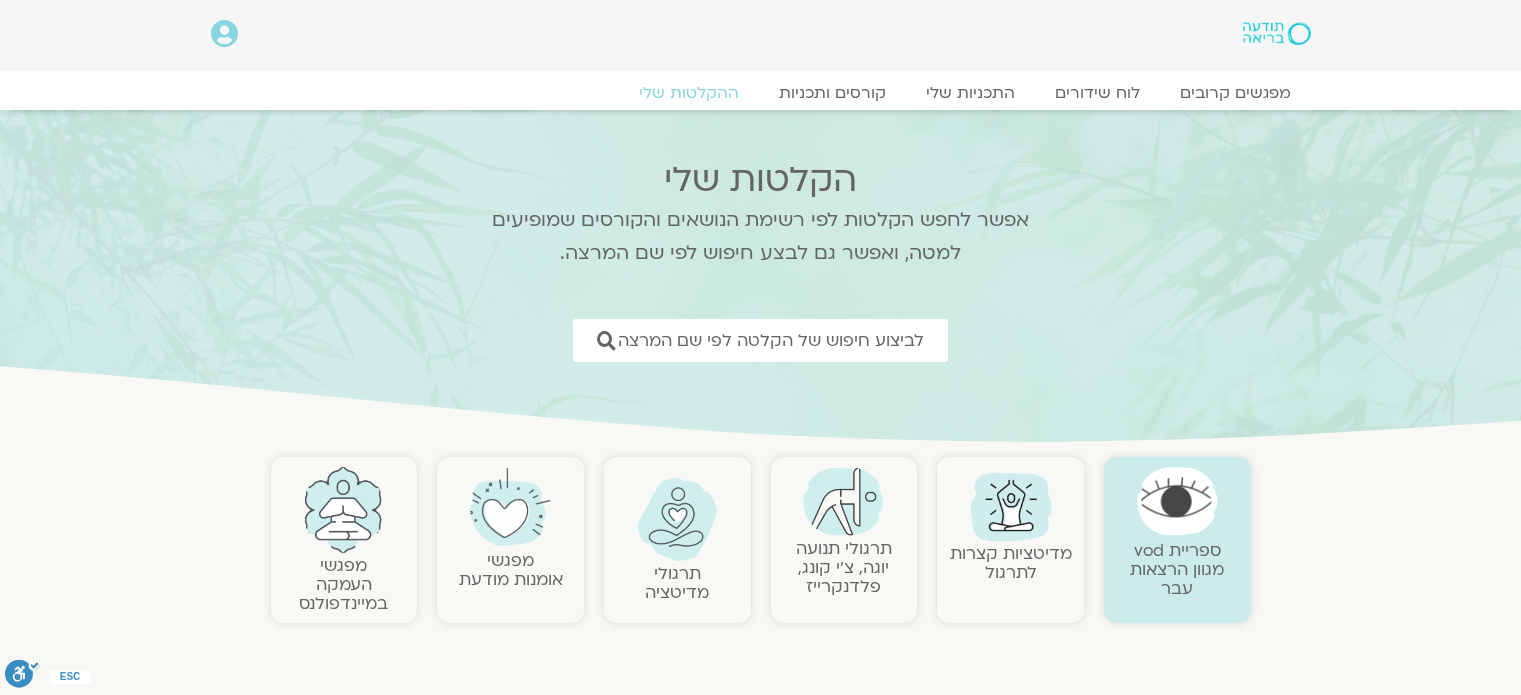 scroll, scrollTop: 0, scrollLeft: 0, axis: both 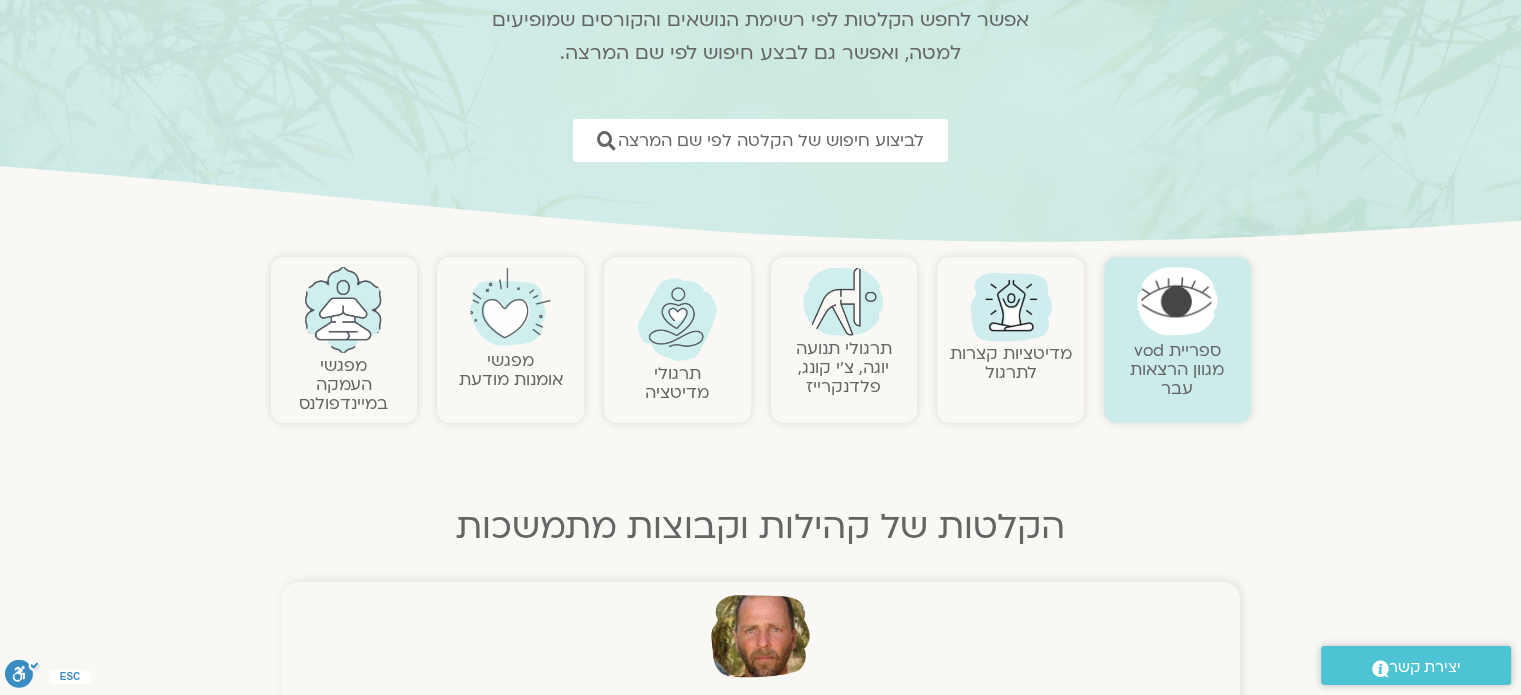 click on "מדיטציות קצרות לתרגול" at bounding box center (1011, 363) 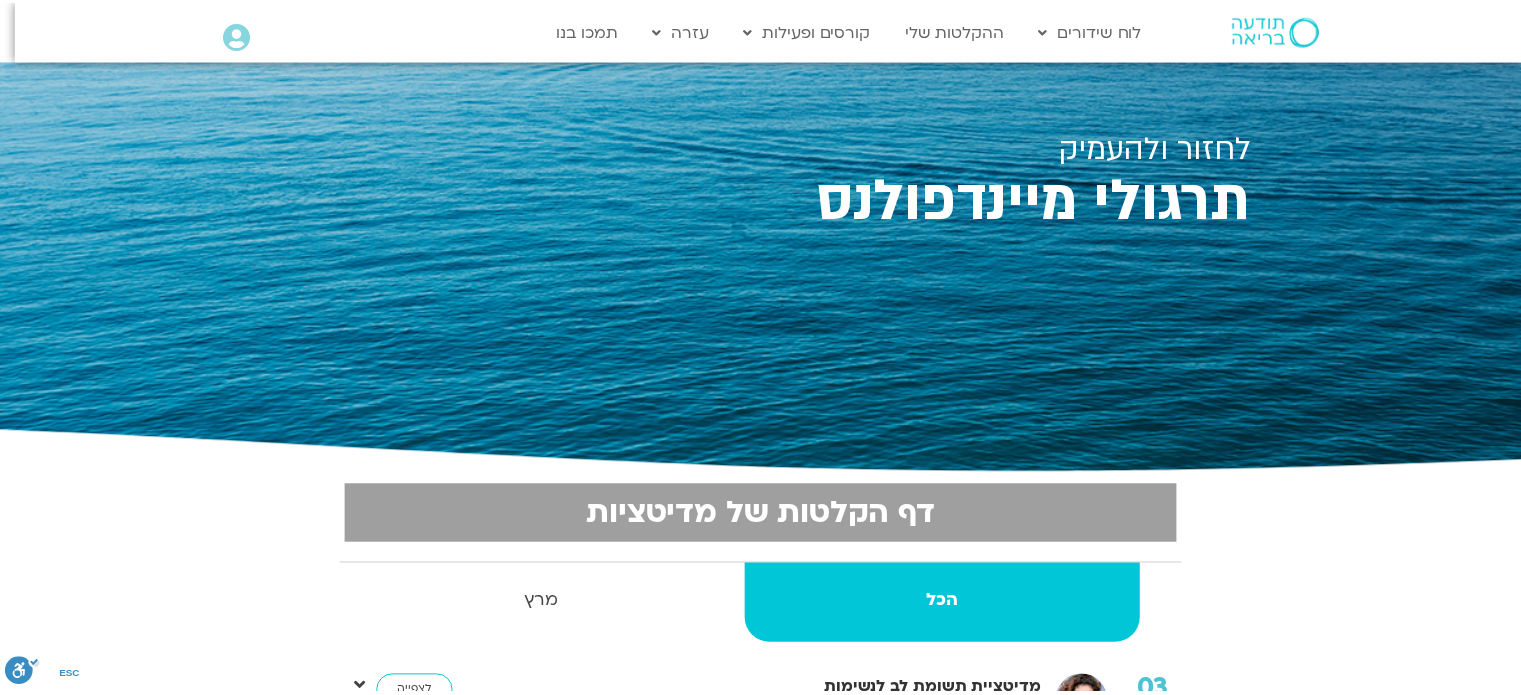 scroll, scrollTop: 0, scrollLeft: 0, axis: both 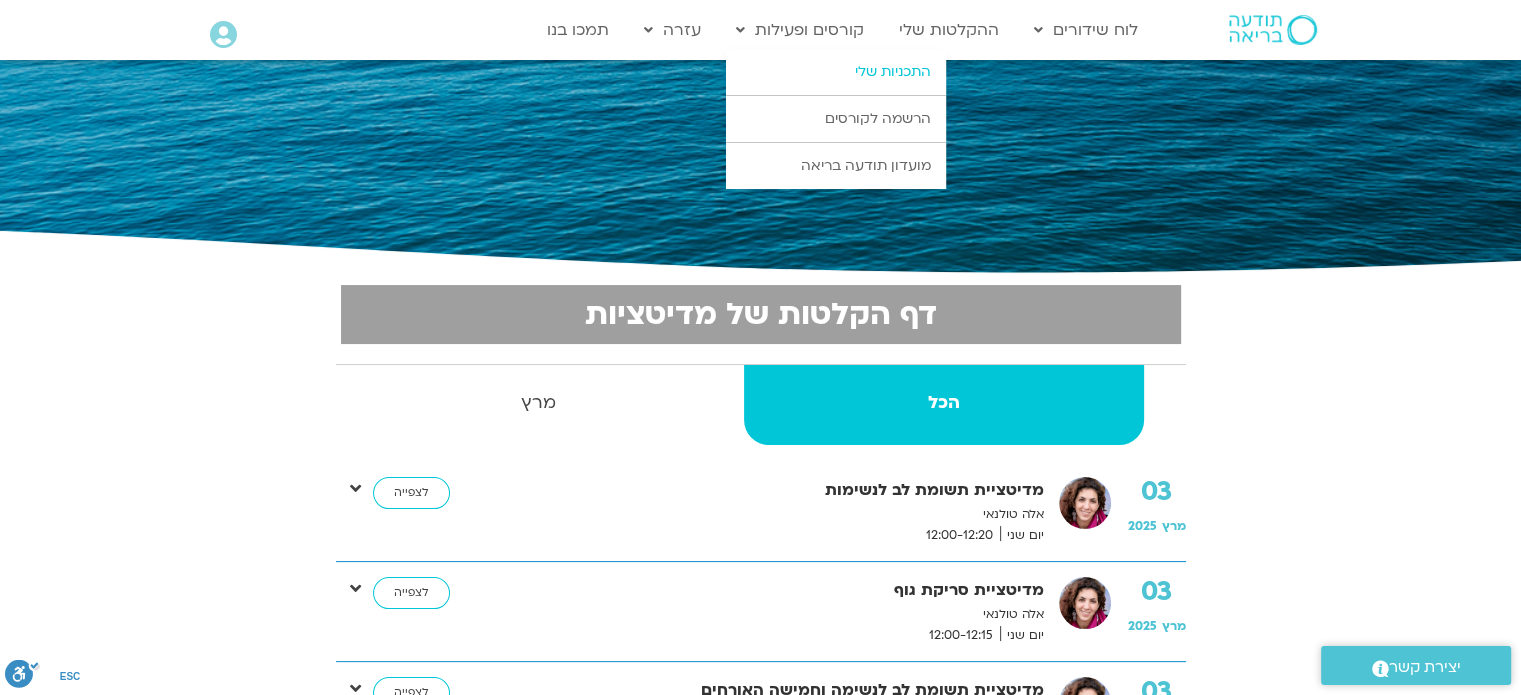 click on "התכניות שלי" at bounding box center (836, 72) 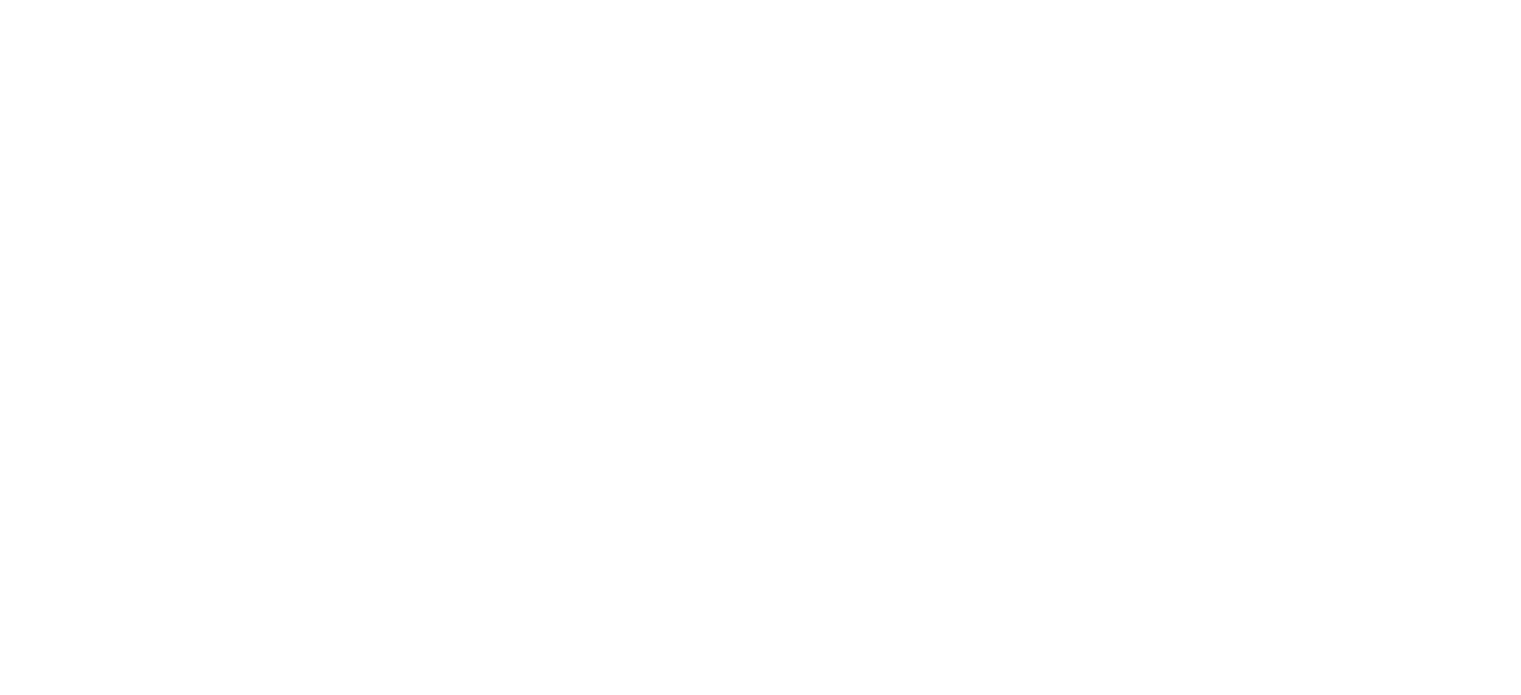 scroll, scrollTop: 0, scrollLeft: 0, axis: both 